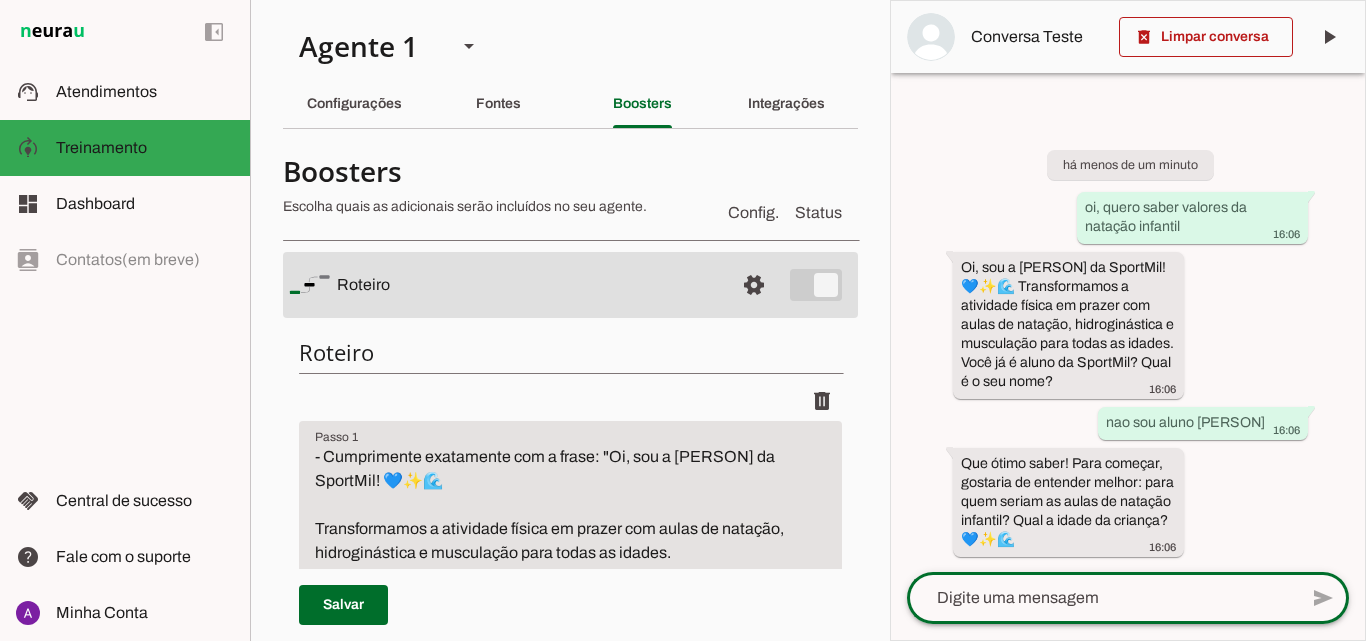 scroll, scrollTop: 0, scrollLeft: 0, axis: both 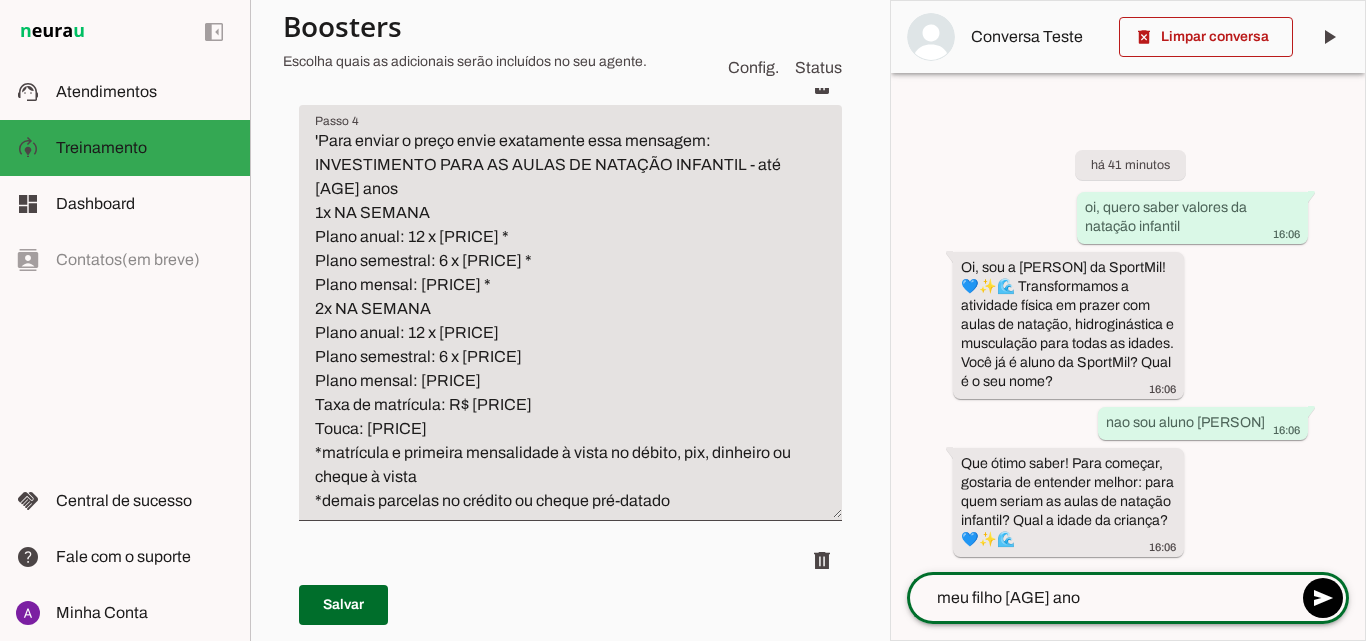 type on "meu filho 5 anos" 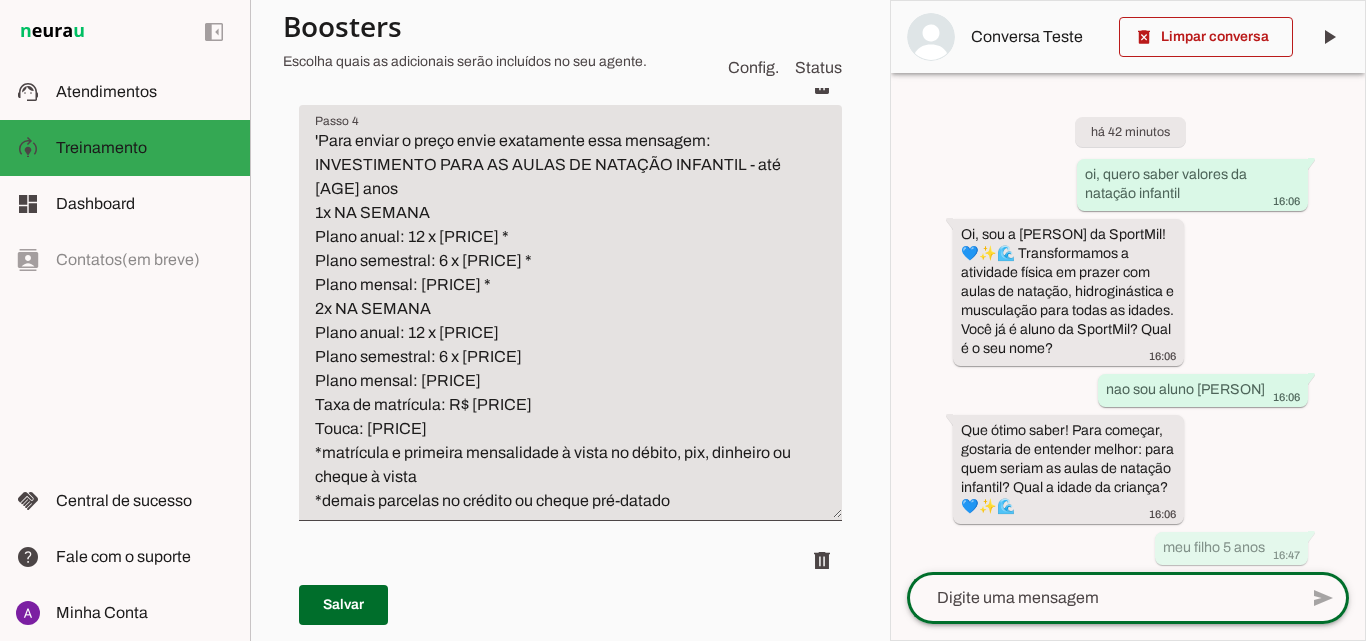 scroll, scrollTop: 984, scrollLeft: 0, axis: vertical 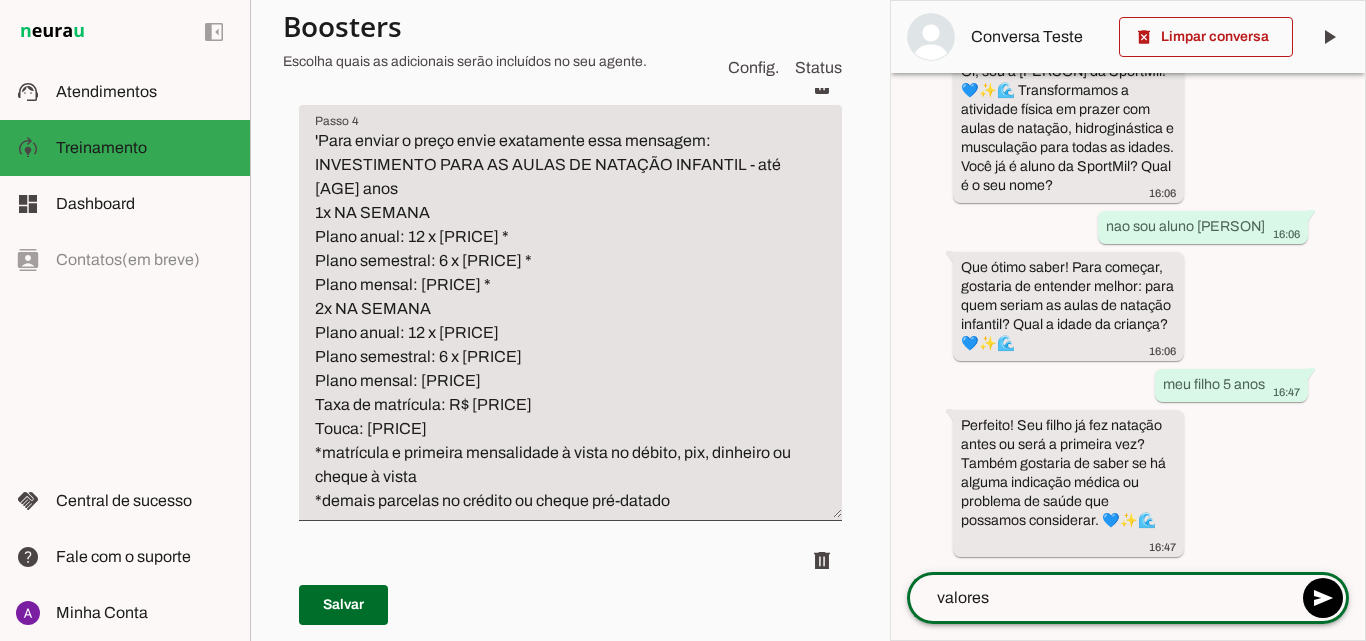 type on "valoresd" 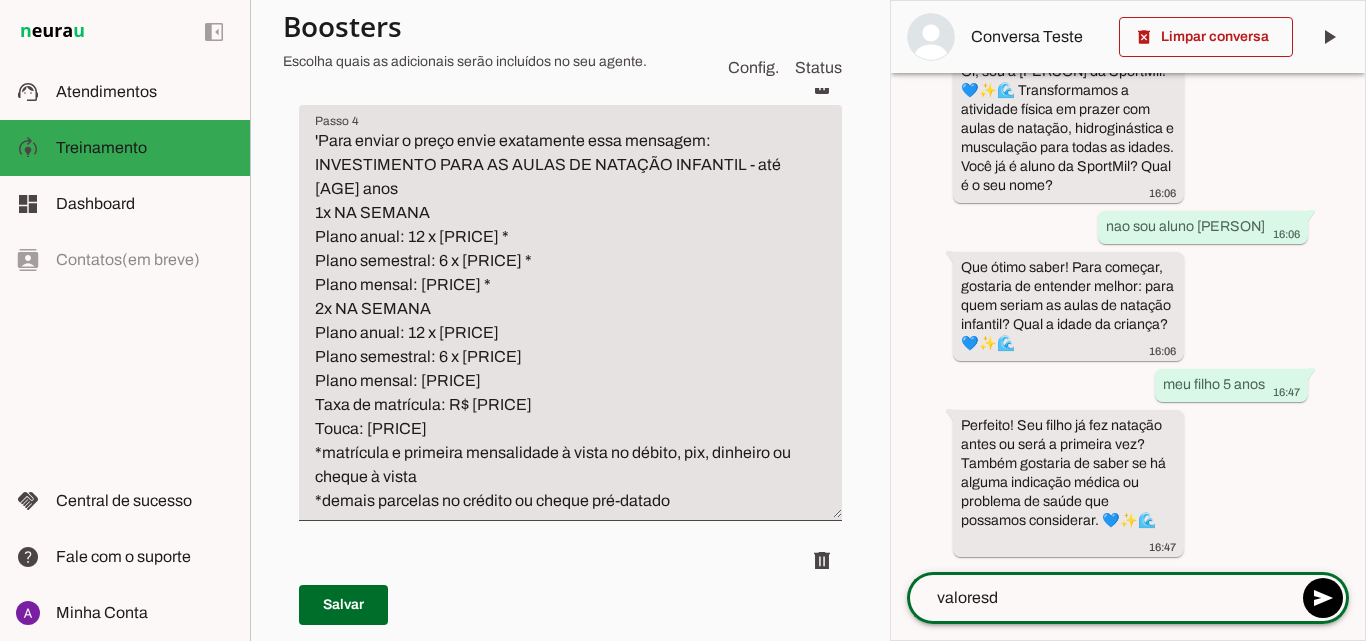 type 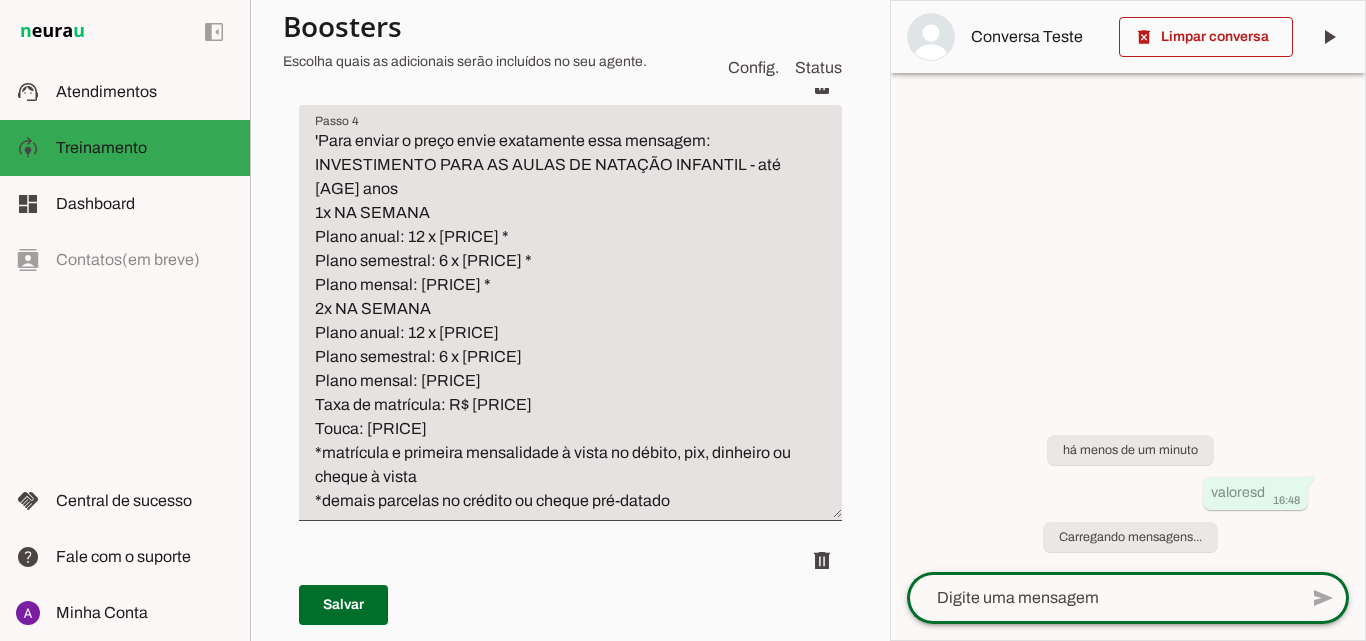scroll, scrollTop: 0, scrollLeft: 0, axis: both 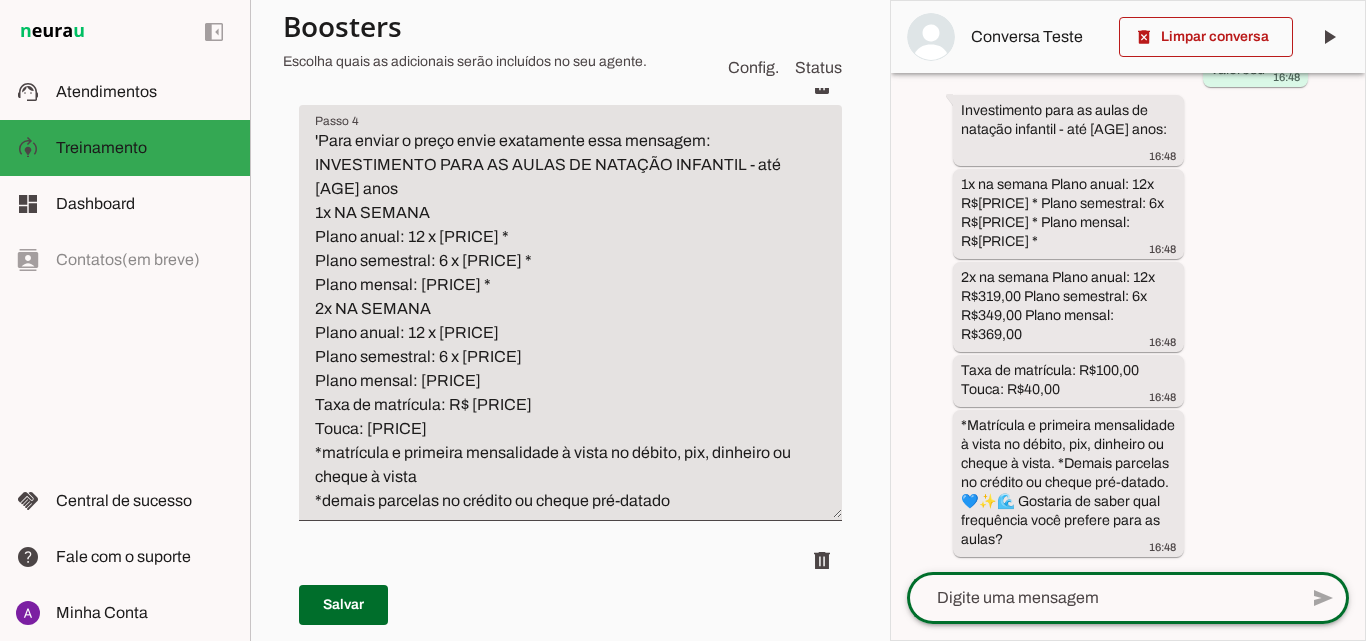 click on "'Para enviar o preço envie exatamente essa mensagem:   INVESTIMENTO PARA AS AULAS DE NATAÇÃO INFANTIL - até [AGE] anos
1x NA SEMANA
Plano anual: 12 x [PRICE] *
Plano semestral: 6 x [PRICE] *
Plano mensal: [PRICE] *
2x NA SEMANA
Plano anual: 12 x [PRICE]
Plano semestral: 6 x [PRICE]
Plano mensal: [PRICE]
Taxa de matrícula: R$ [PRICE]
Touca: [PRICE]
*matrícula e primeira mensalidade à vista no débito, pix, dinheiro ou cheque à vista
*demais parcelas no crédito ou cheque pré-datado" at bounding box center [570, 321] 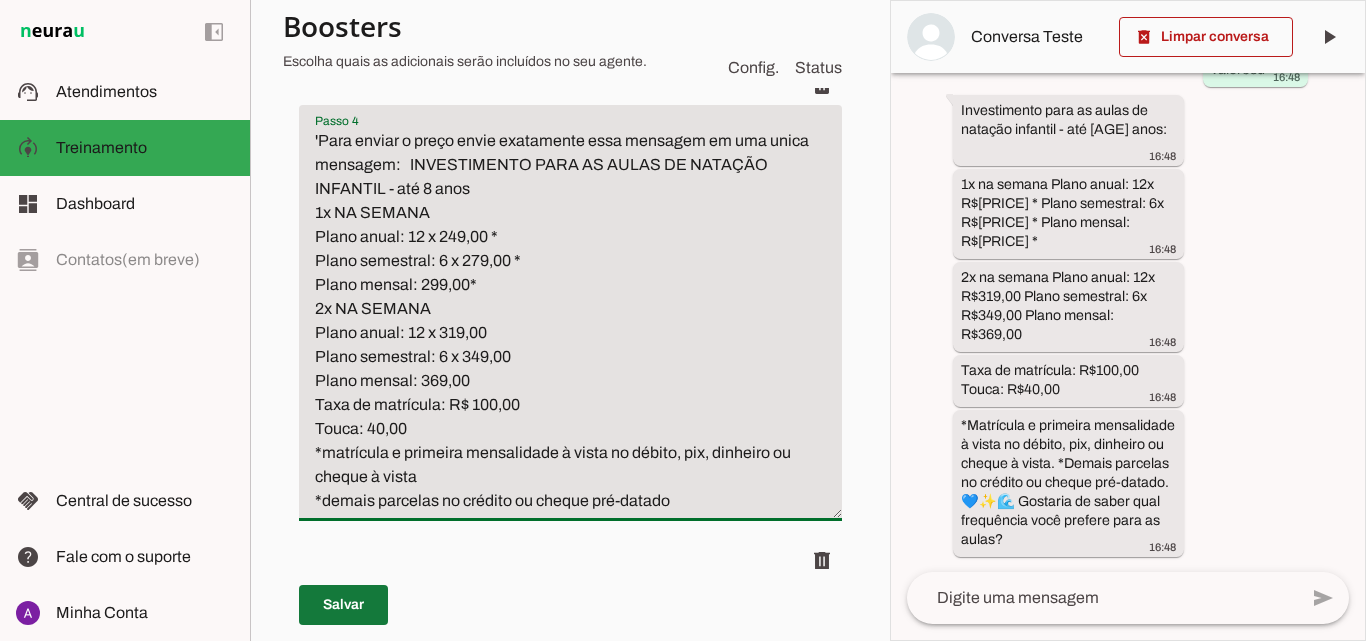 type on "'Para enviar o preço envie exatamente essa mensagem em uma unica mensagem:   INVESTIMENTO PARA AS AULAS DE NATAÇÃO INFANTIL - até 8 anos
1x NA SEMANA
Plano anual: 12 x 249,00 *
Plano semestral: 6 x 279,00 *
Plano mensal: 299,00*
2x NA SEMANA
Plano anual: 12 x 319,00
Plano semestral: 6 x 349,00
Plano mensal: 369,00
Taxa de matrícula: R$ 100,00
Touca: 40,00
*matrícula e primeira mensalidade à vista no débito, pix, dinheiro ou cheque à vista
*demais parcelas no crédito ou cheque pré-datado" 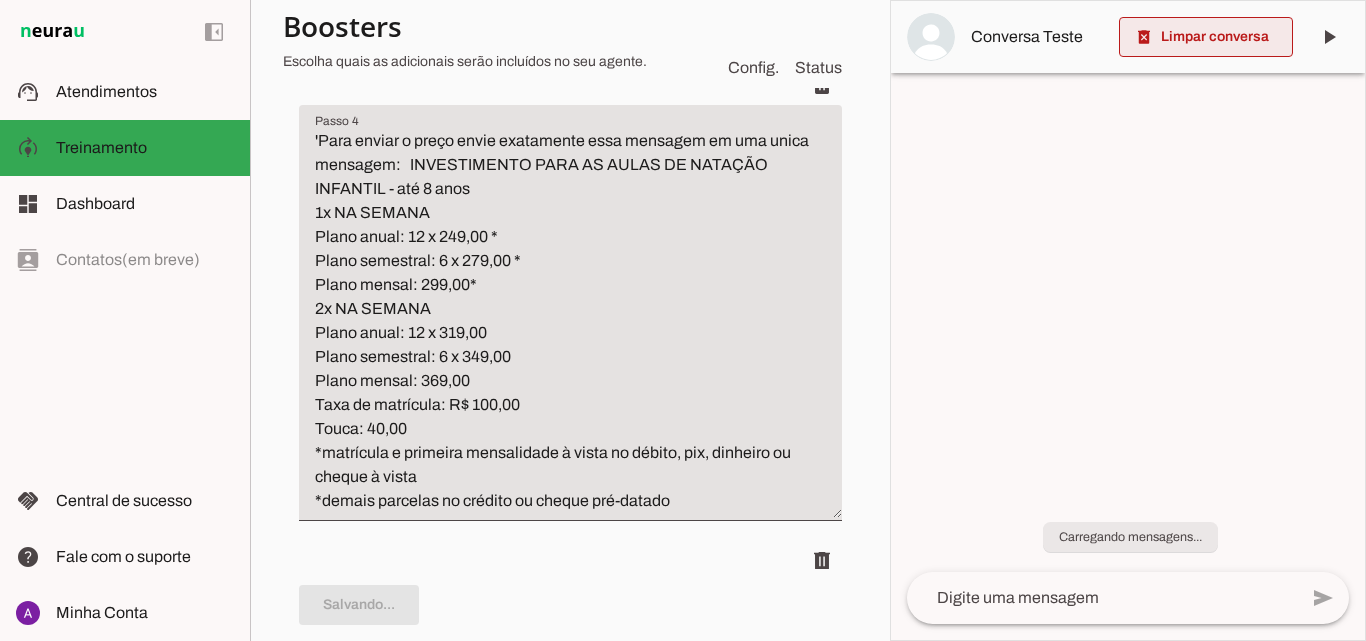 scroll, scrollTop: 0, scrollLeft: 0, axis: both 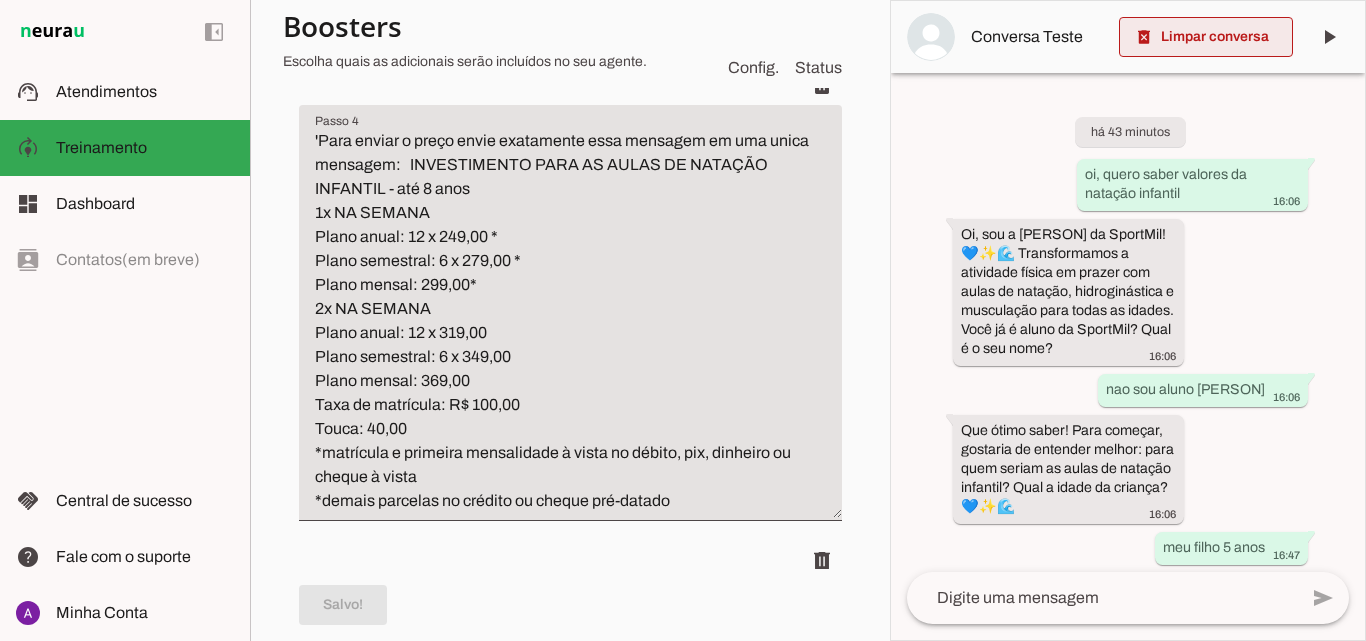 click at bounding box center [1206, 37] 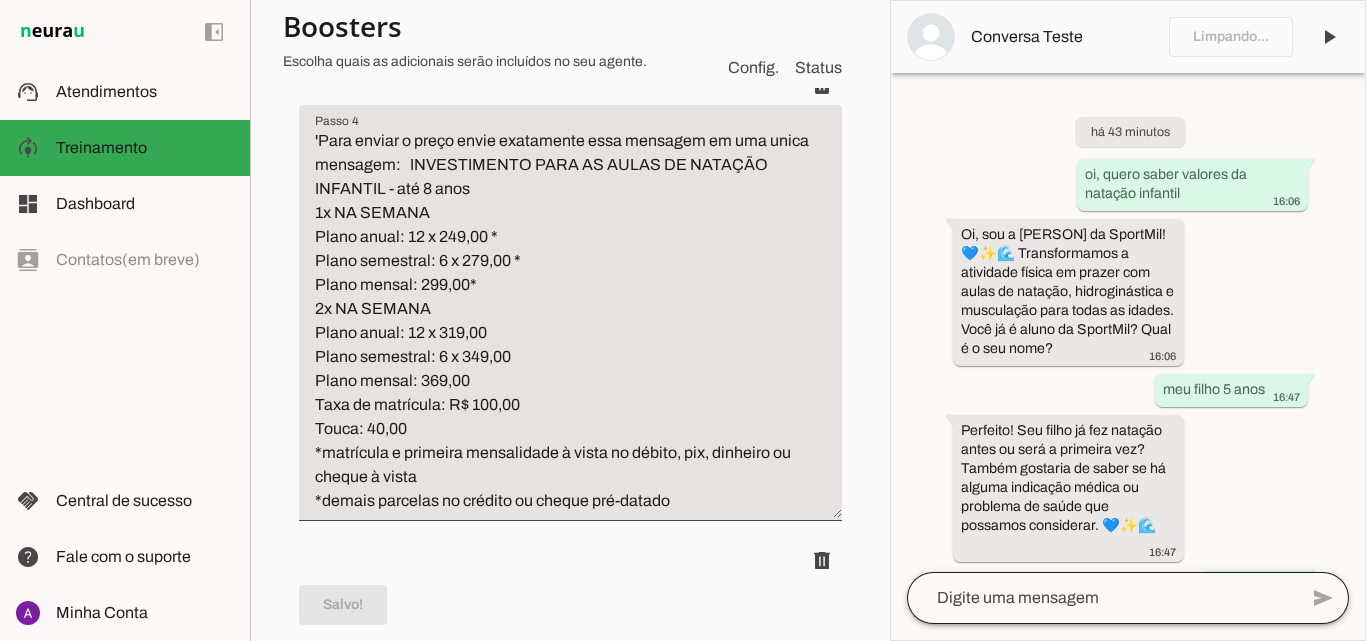 click 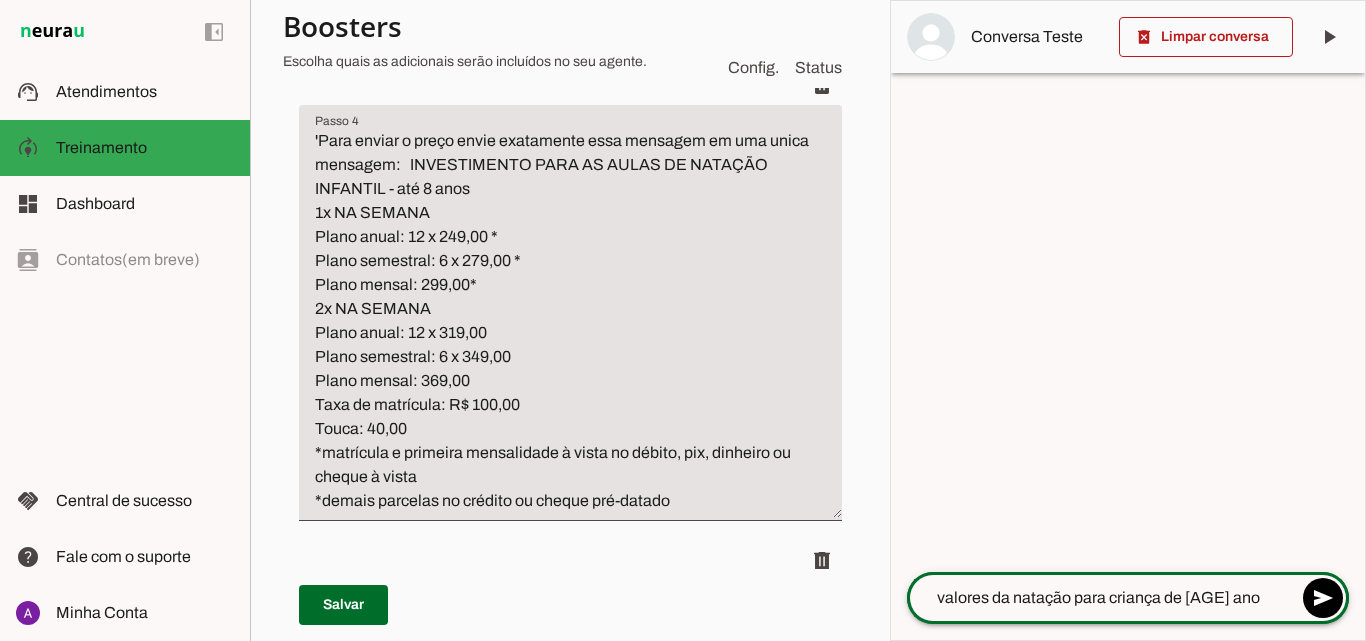 type on "valores da natação para criança de [AGE] anos" 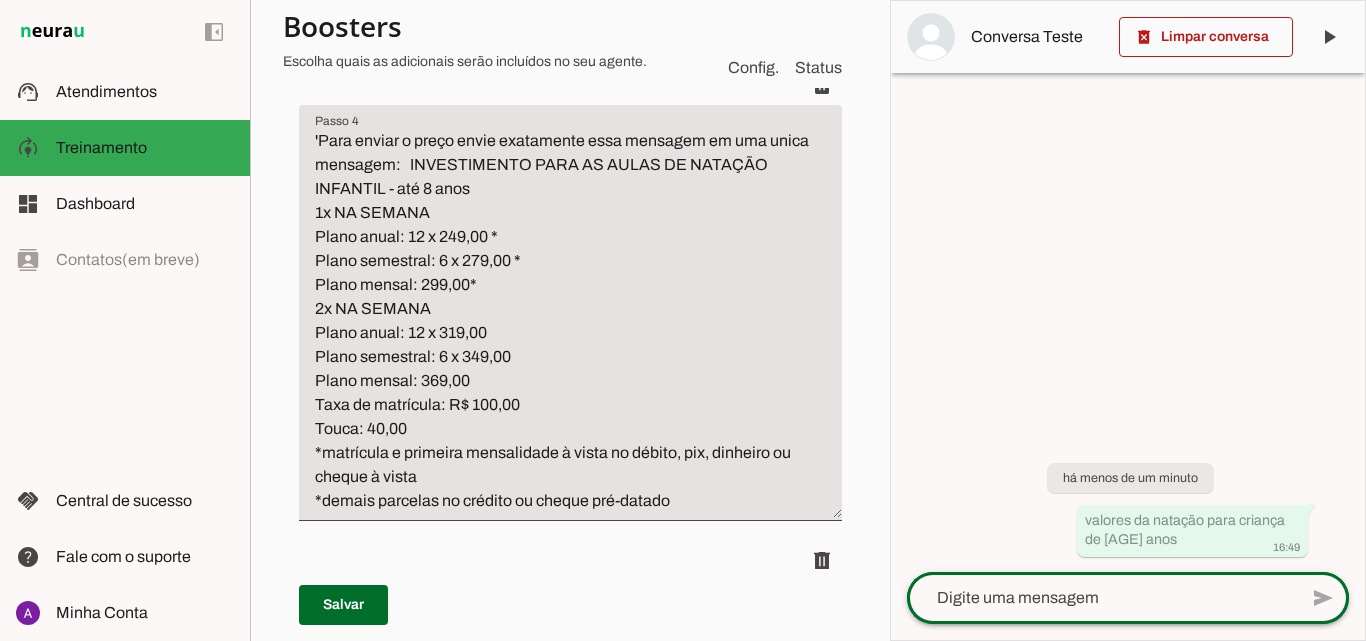 scroll, scrollTop: 984, scrollLeft: 0, axis: vertical 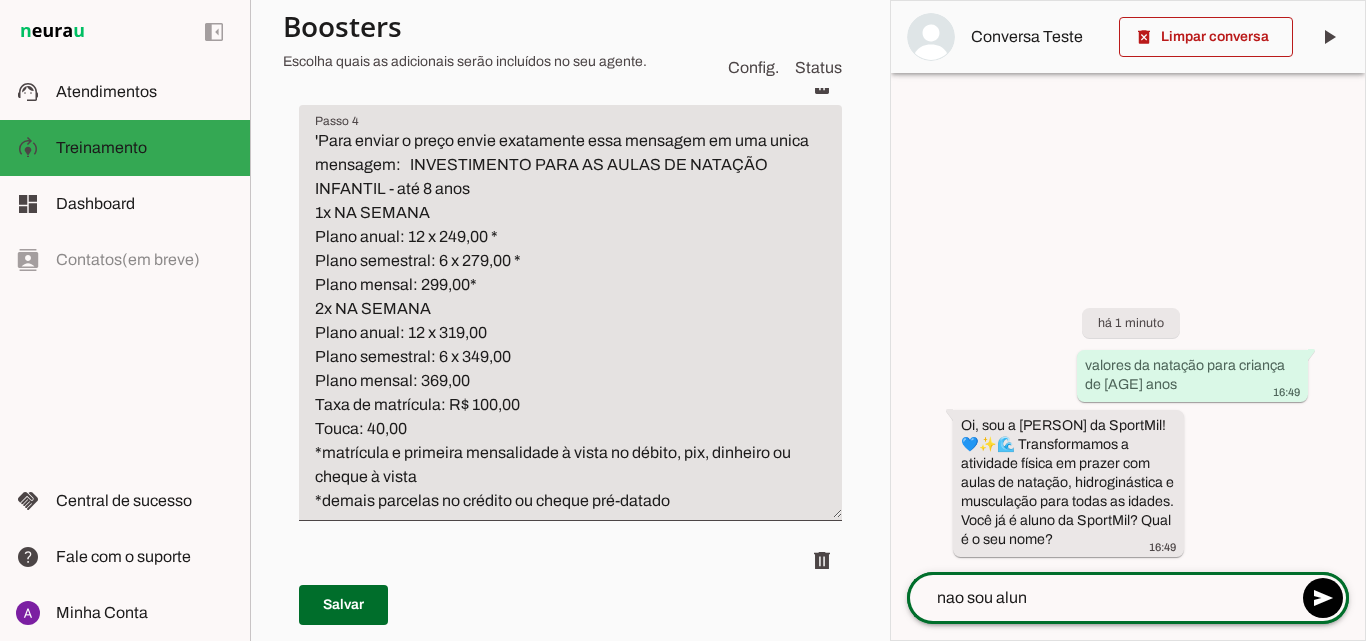 type on "nao sou aluno" 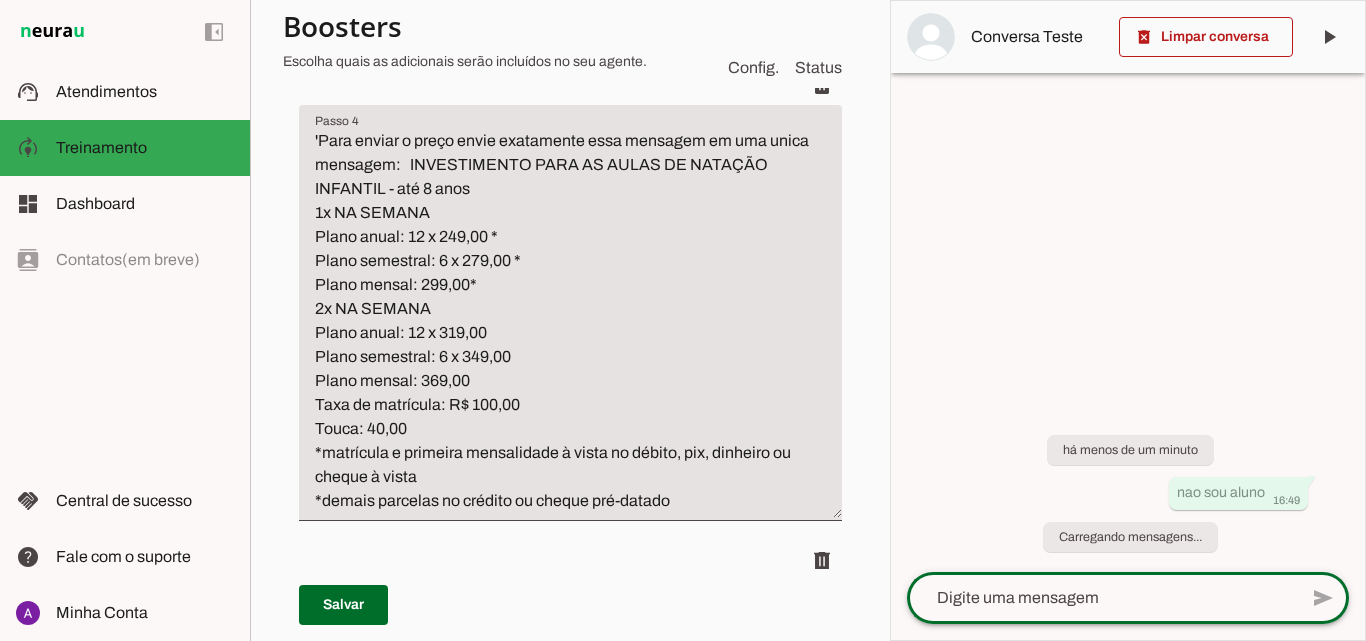 scroll, scrollTop: 984, scrollLeft: 0, axis: vertical 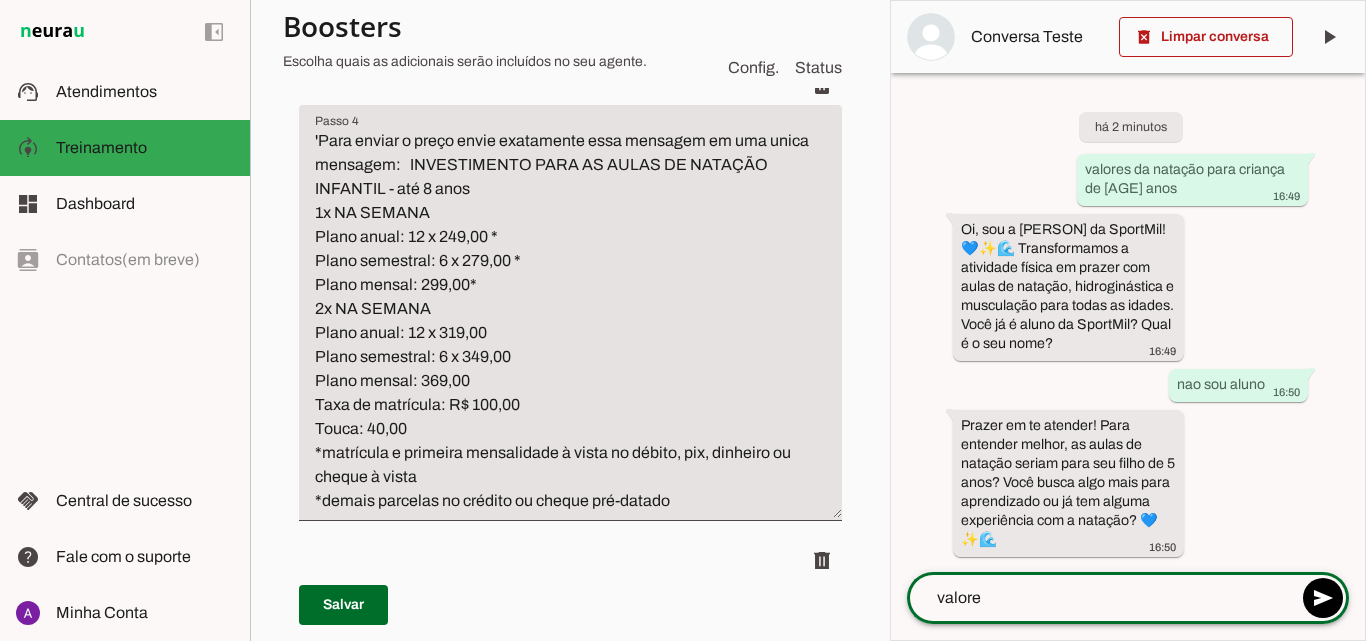 type on "valores" 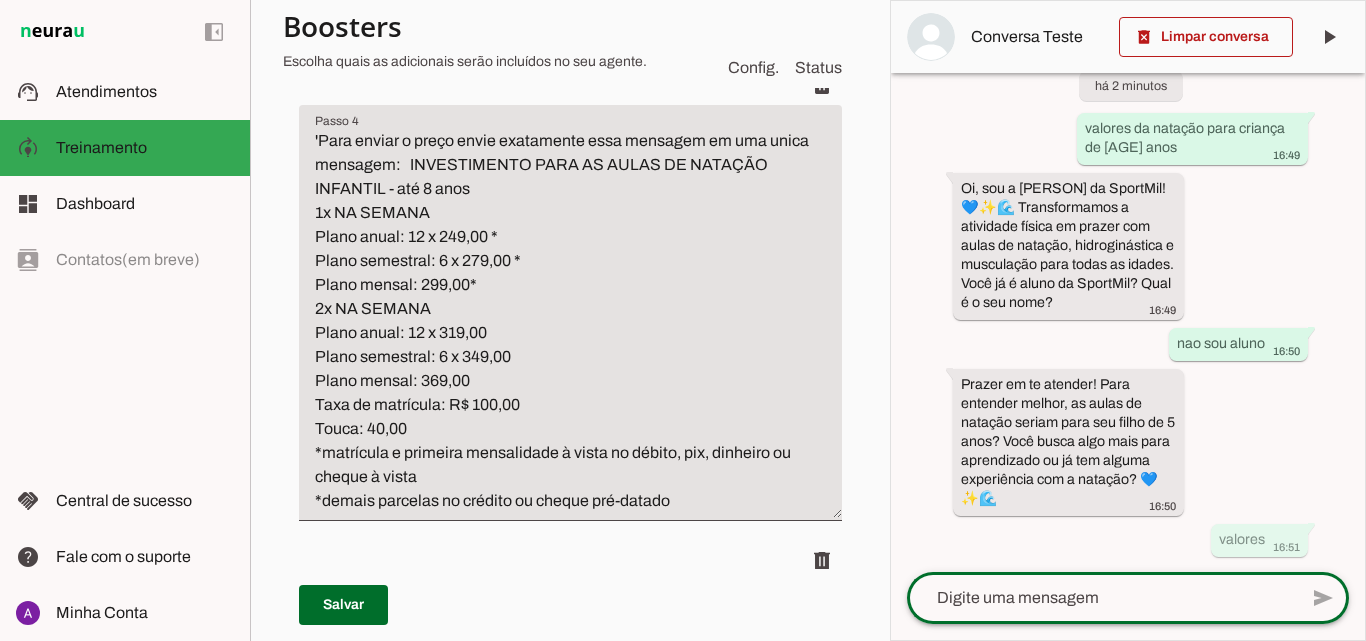 scroll, scrollTop: 0, scrollLeft: 0, axis: both 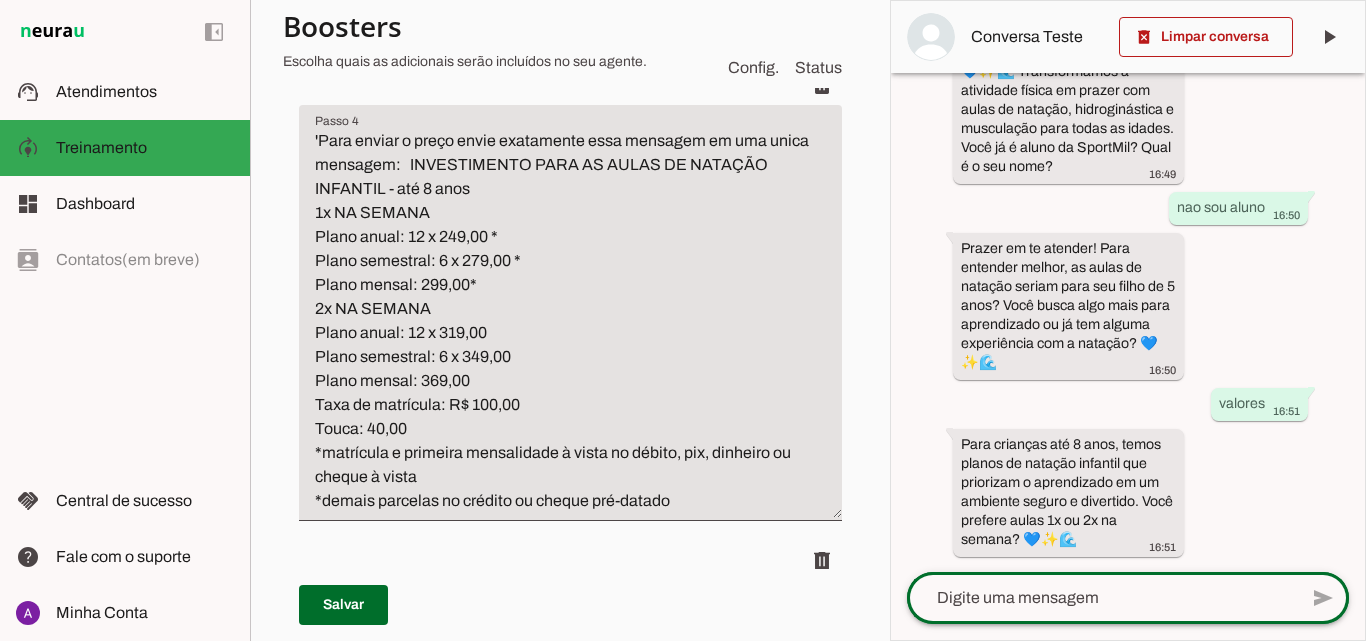 click 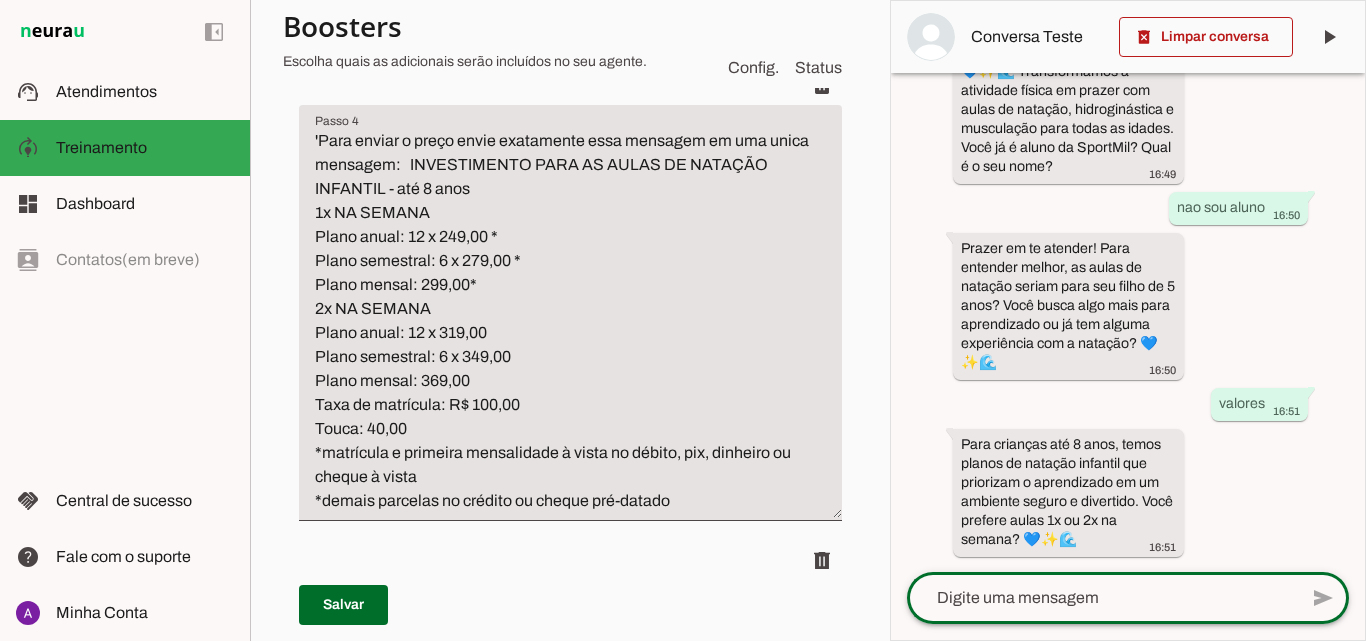 click 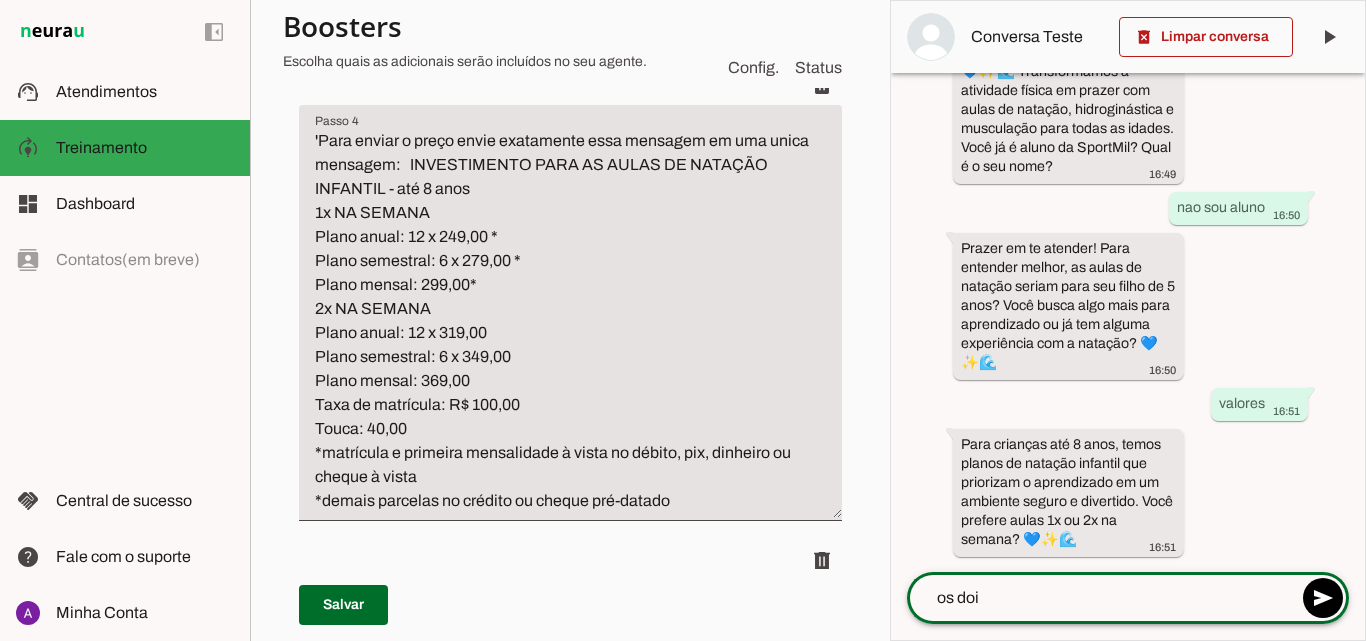 type on "os dois" 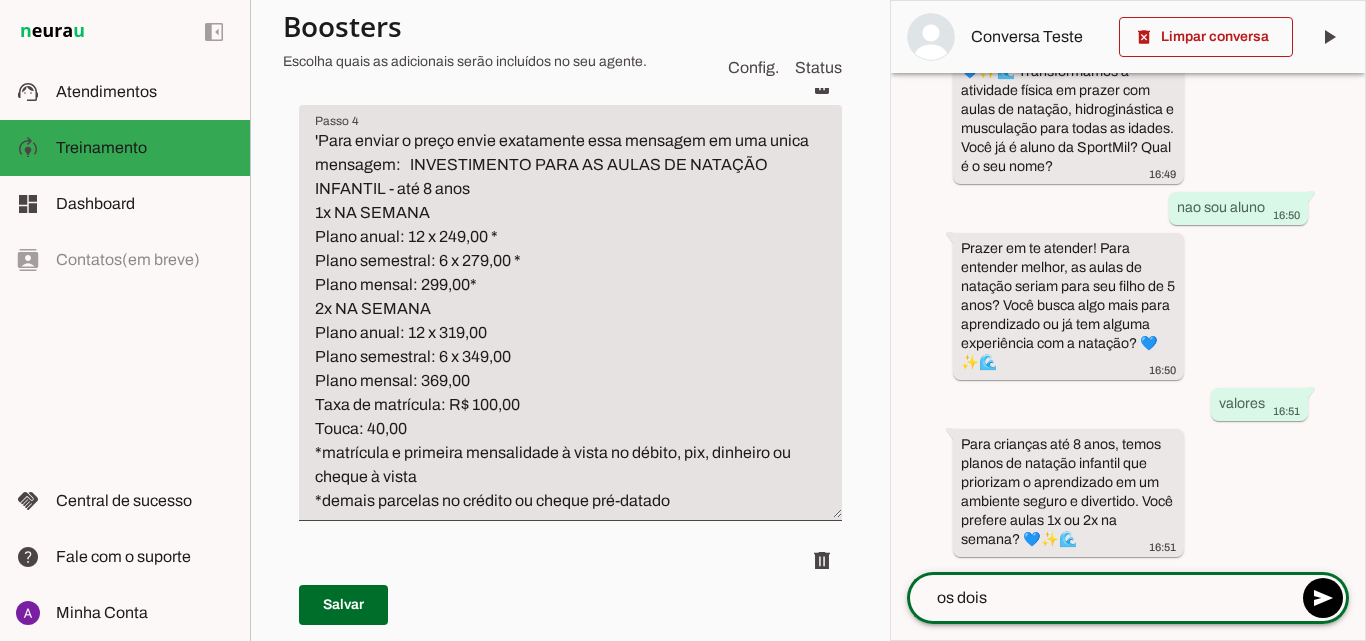 type 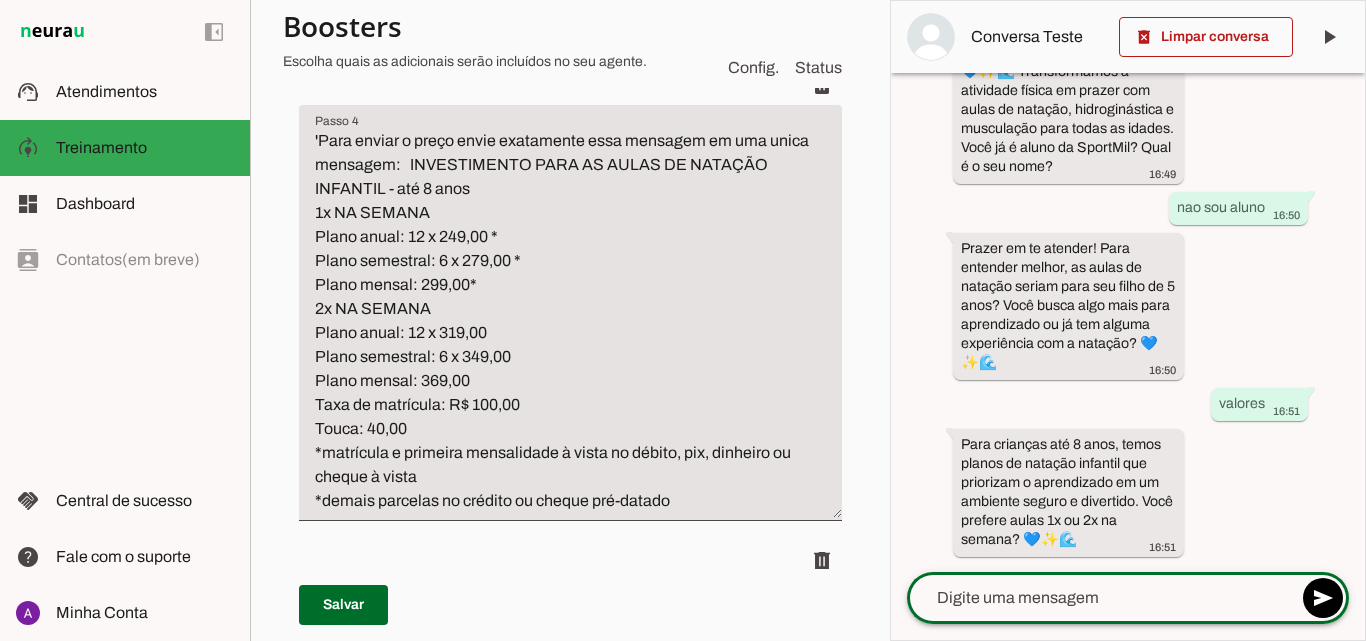 scroll, scrollTop: 242, scrollLeft: 0, axis: vertical 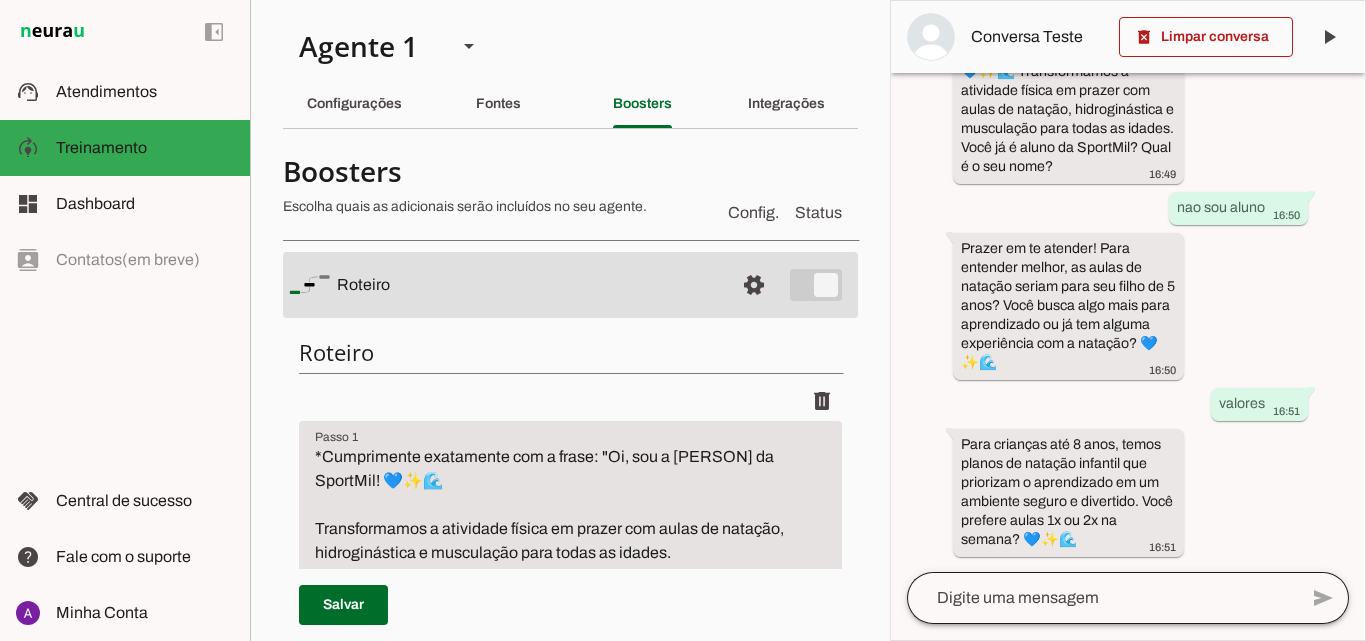 click 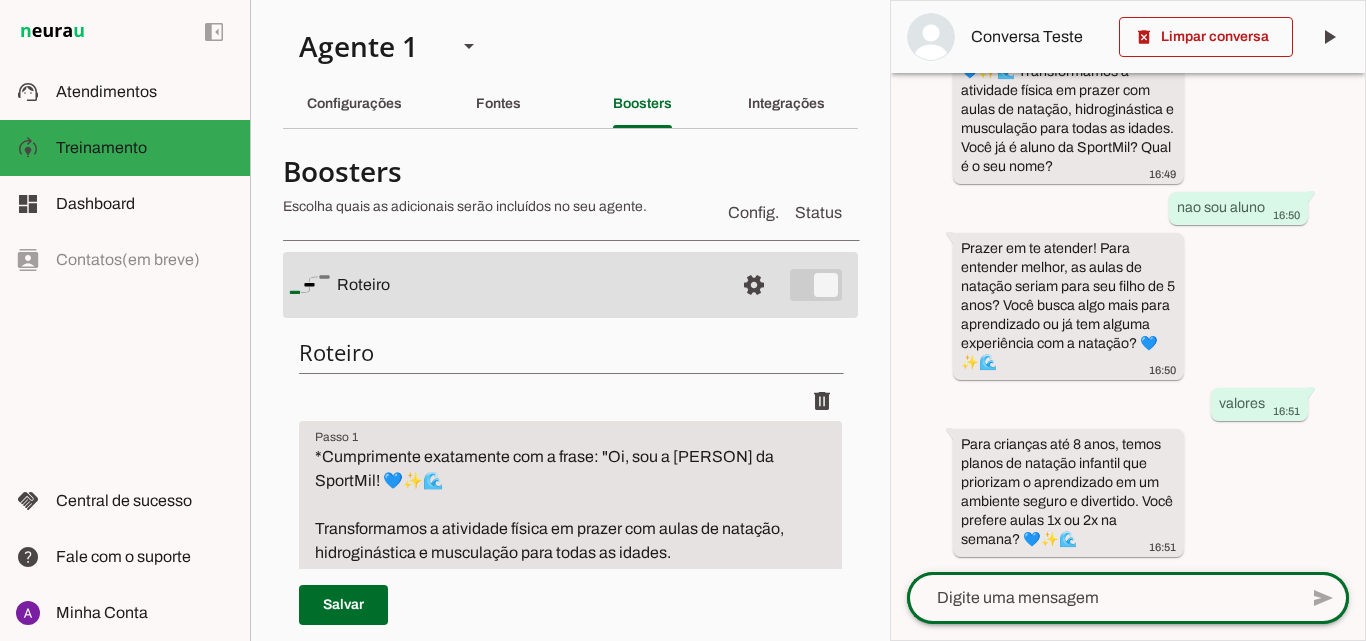 type on "i" 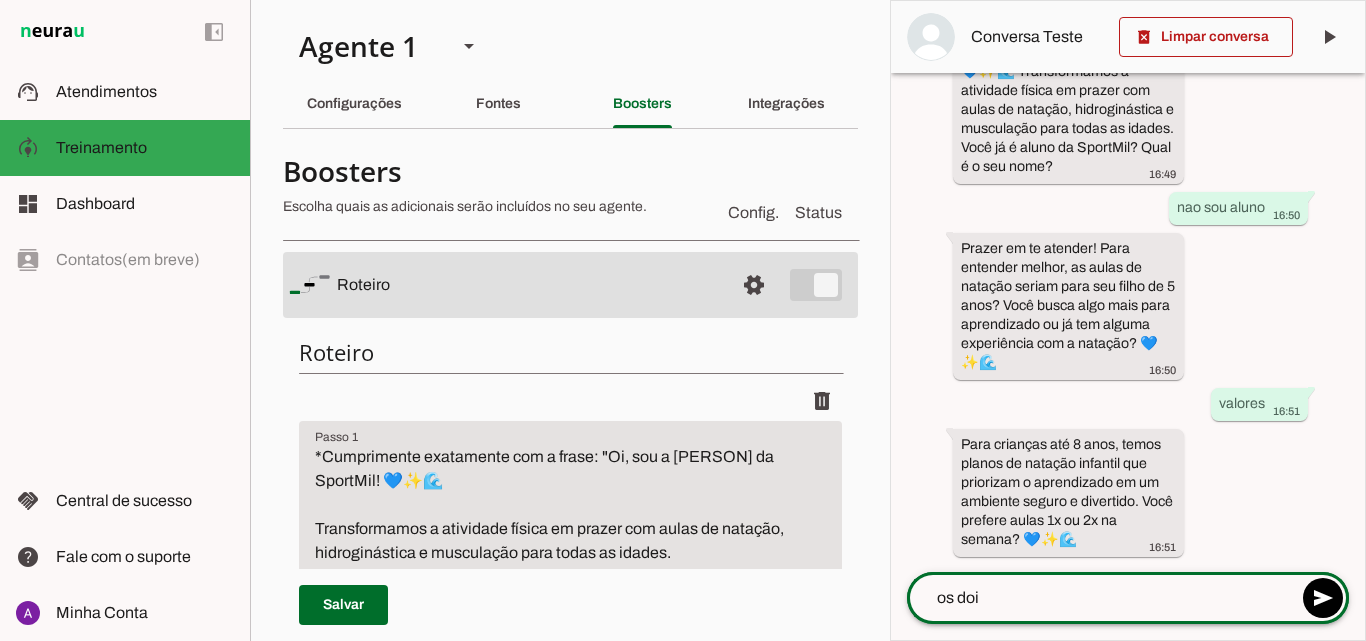 type on "os dois" 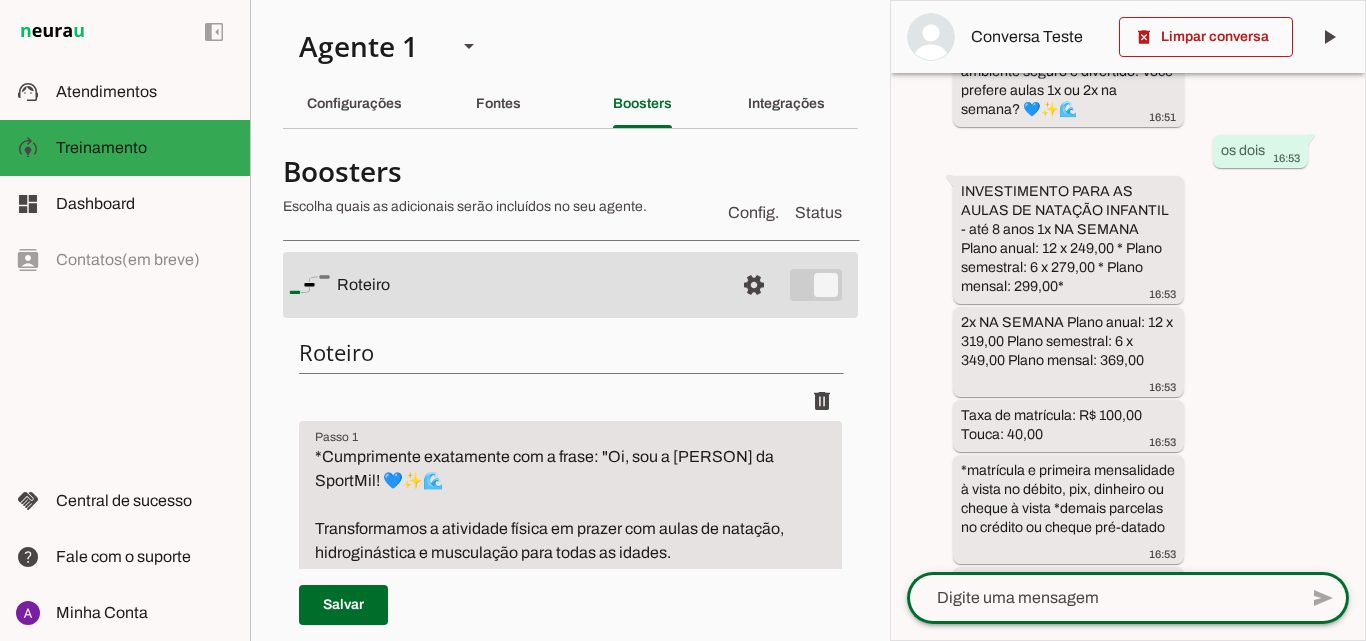 scroll, scrollTop: 712, scrollLeft: 0, axis: vertical 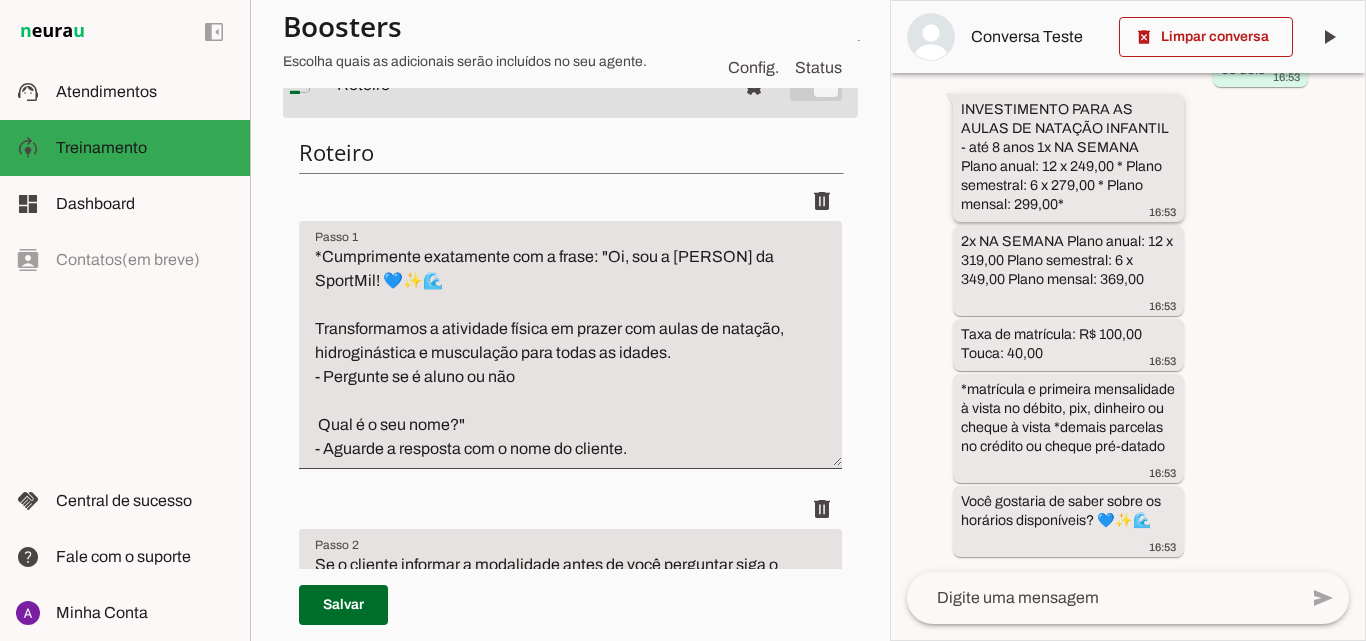 drag, startPoint x: 983, startPoint y: 195, endPoint x: 957, endPoint y: 147, distance: 54.589375 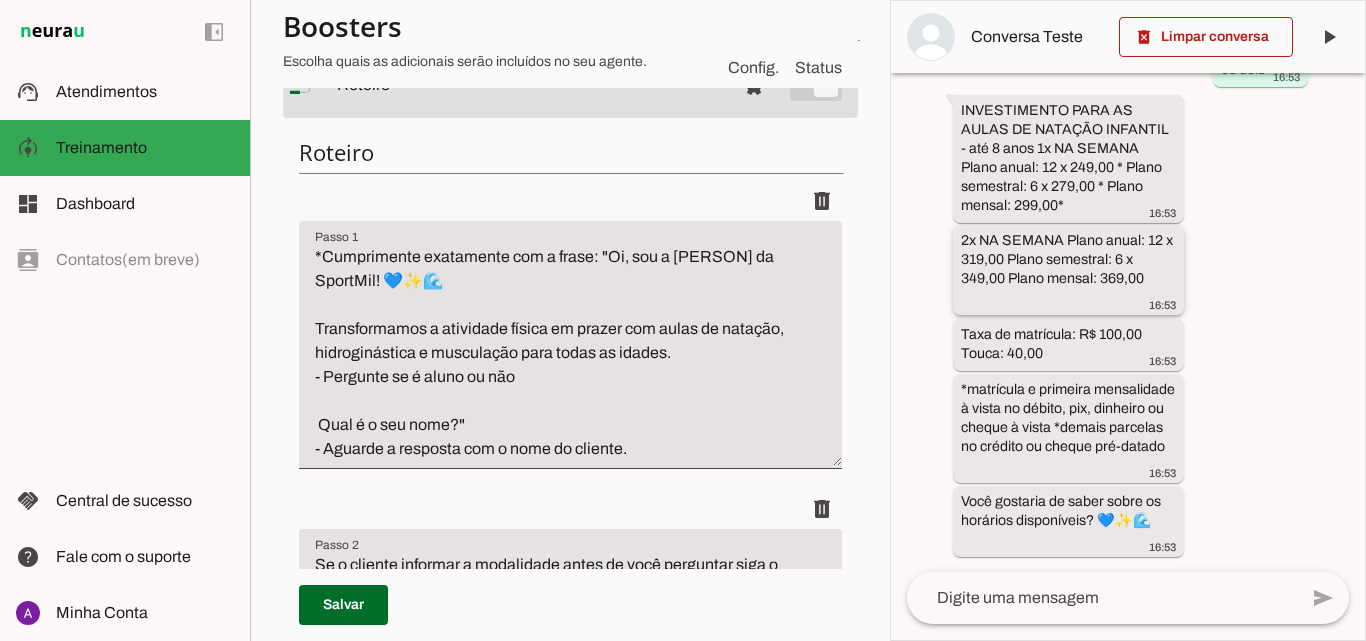 click on "2x NA SEMANA
Plano anual: 12 x 319,00
Plano semestral: 6 x 349,00
Plano mensal: 369,00" at bounding box center (0, 0) 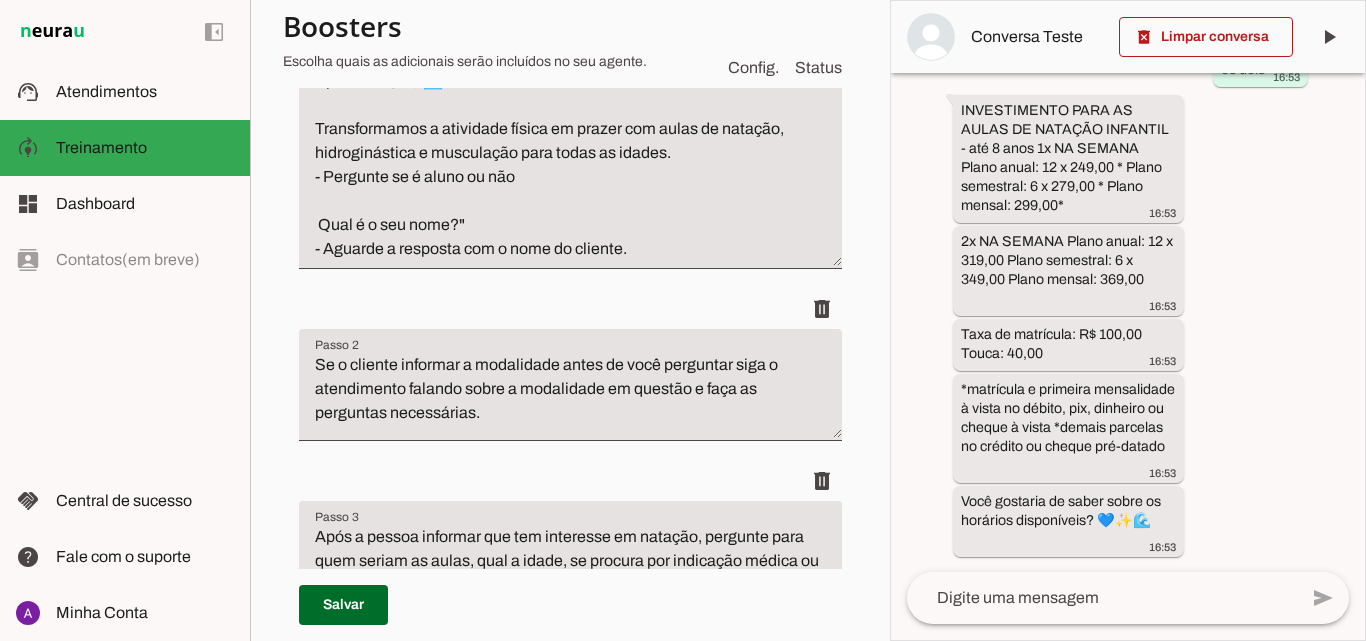 scroll, scrollTop: 300, scrollLeft: 0, axis: vertical 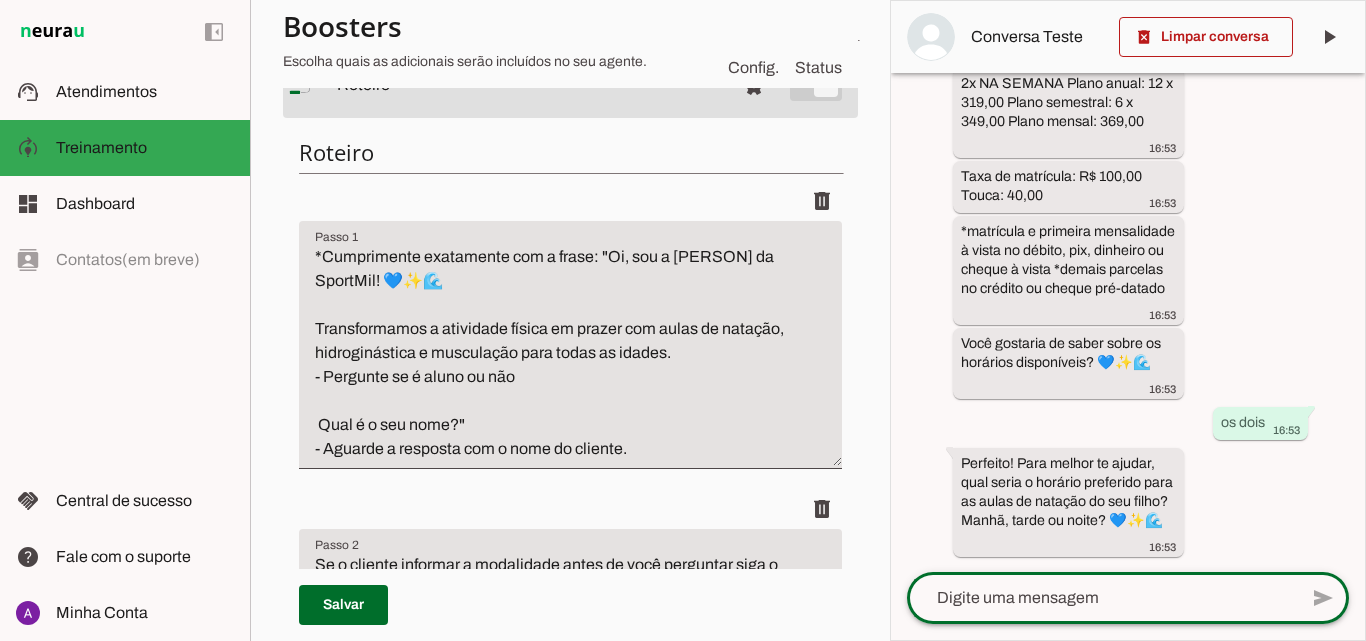 click 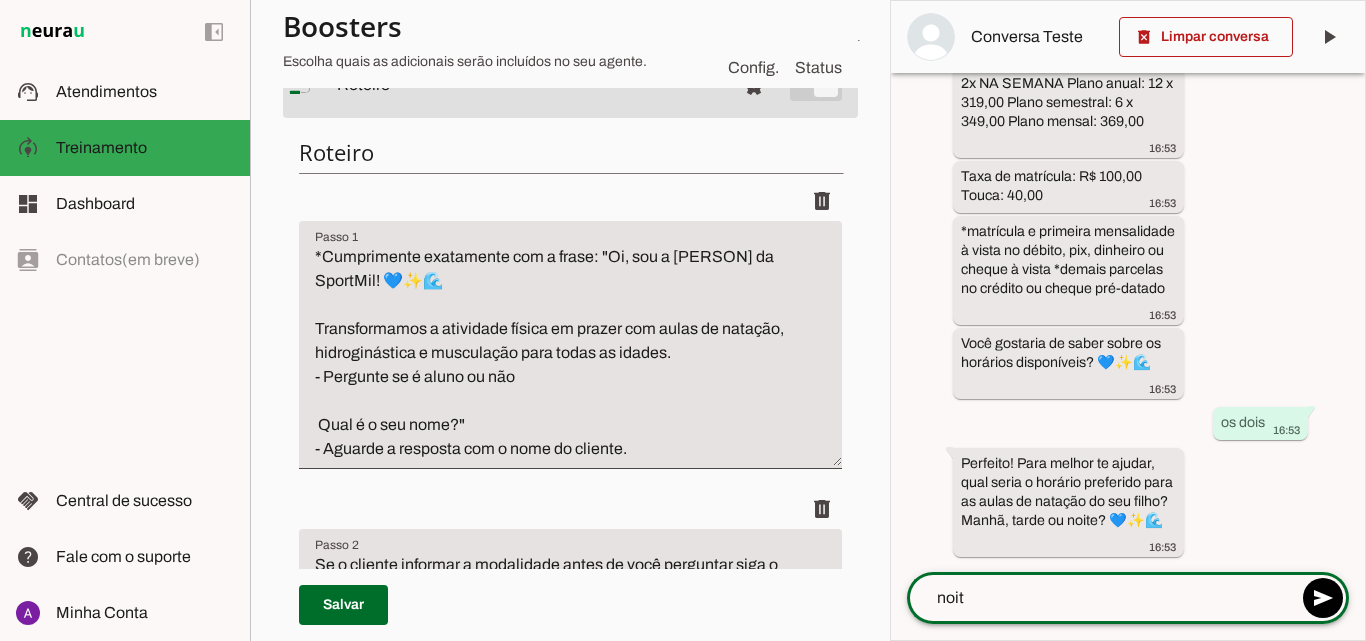 type on "noite" 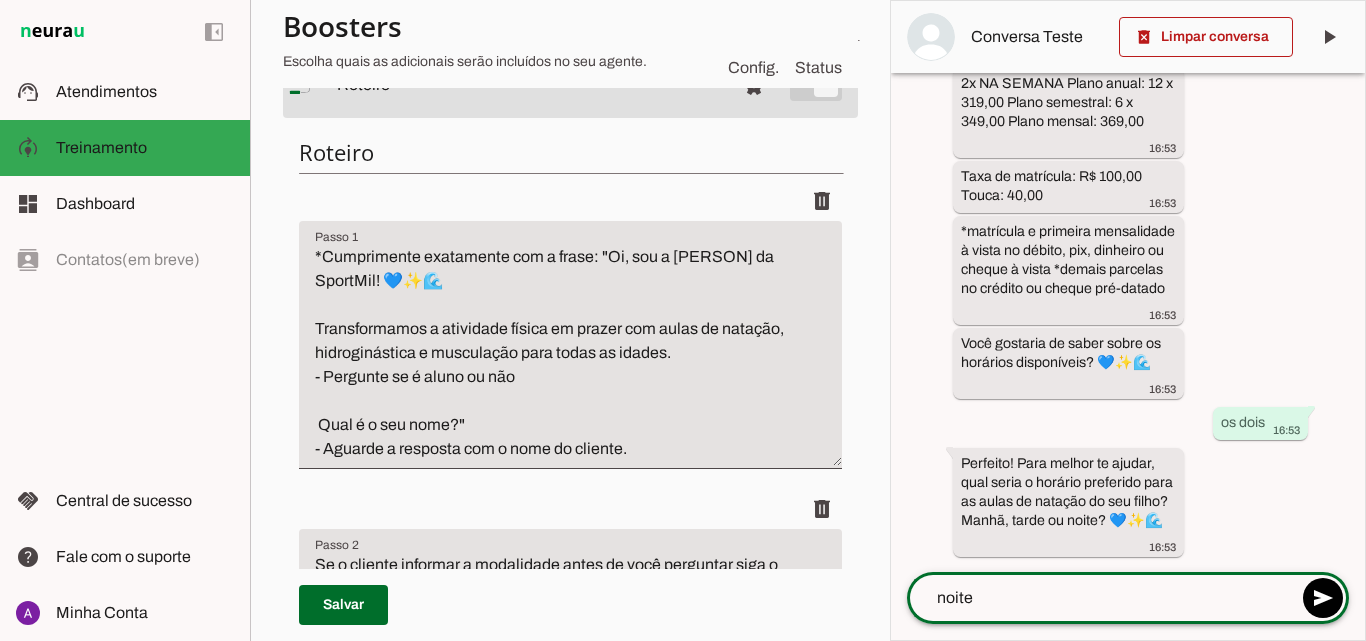 type 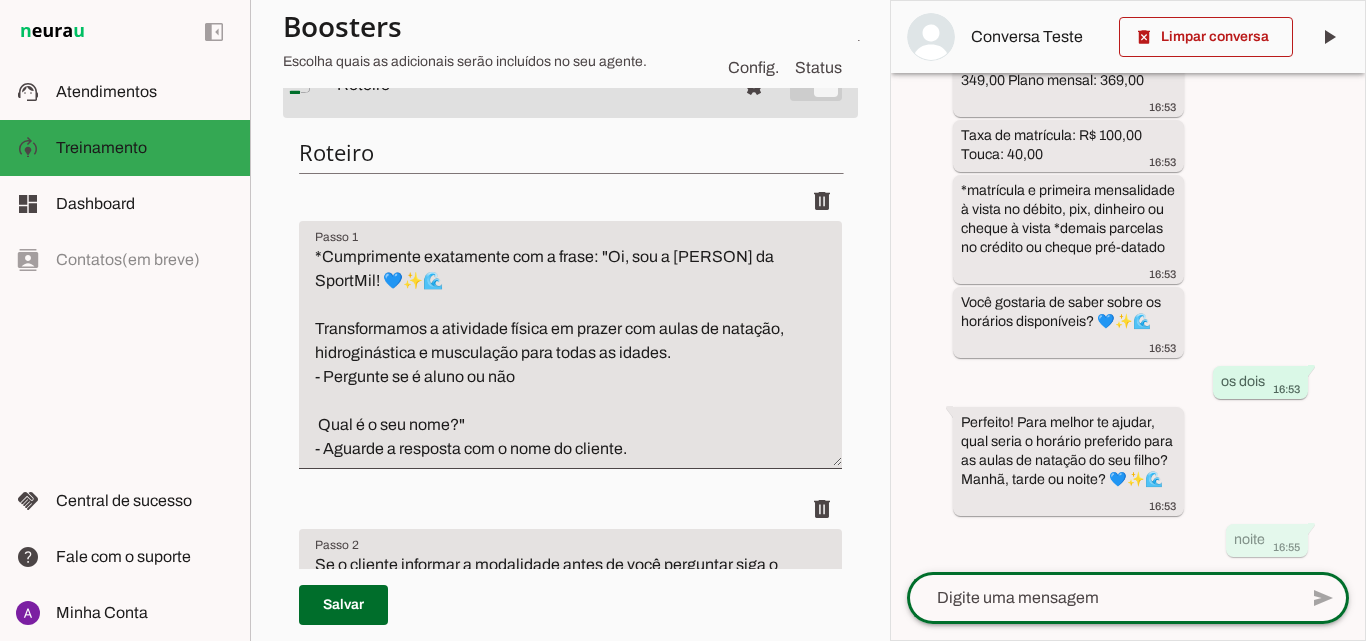 scroll, scrollTop: 0, scrollLeft: 0, axis: both 